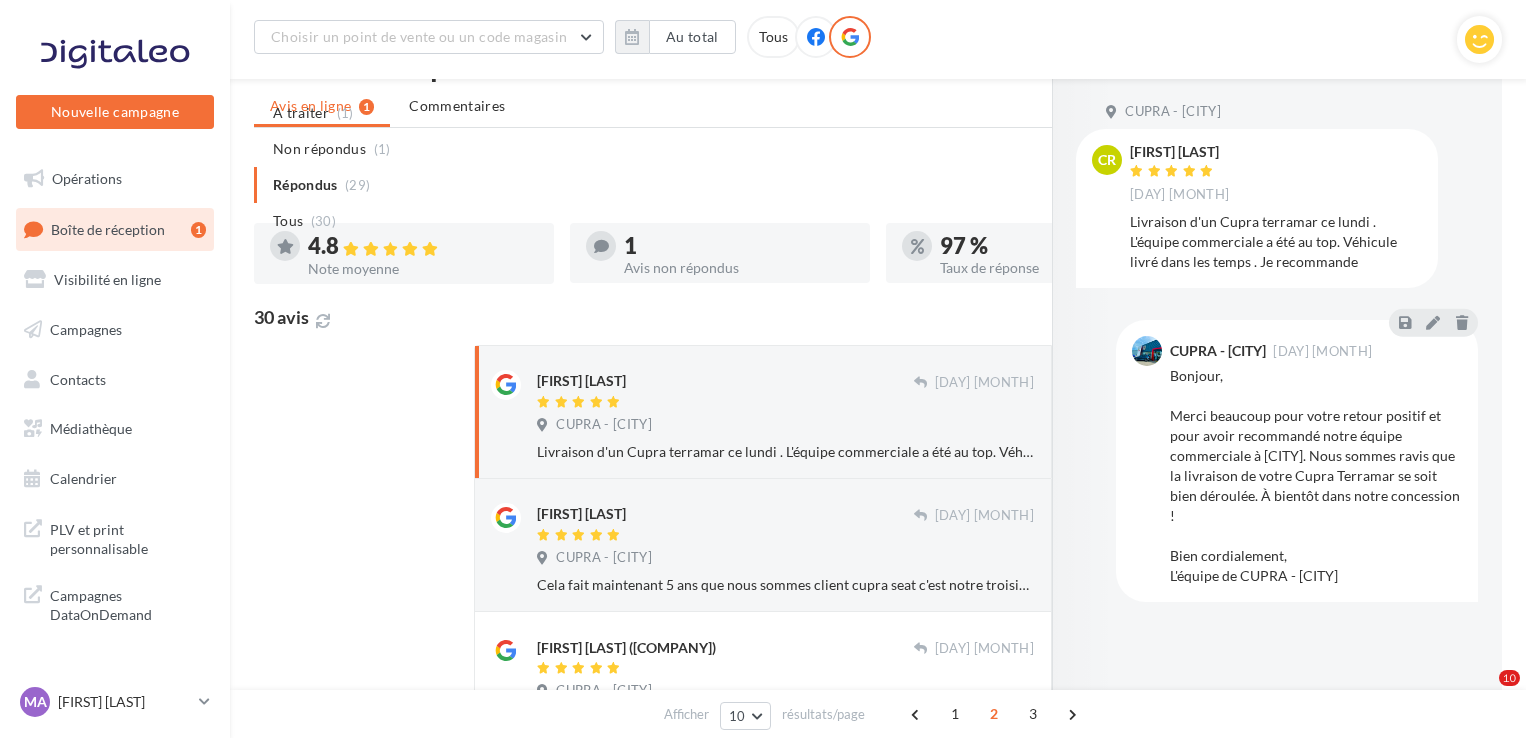 scroll, scrollTop: 848, scrollLeft: 0, axis: vertical 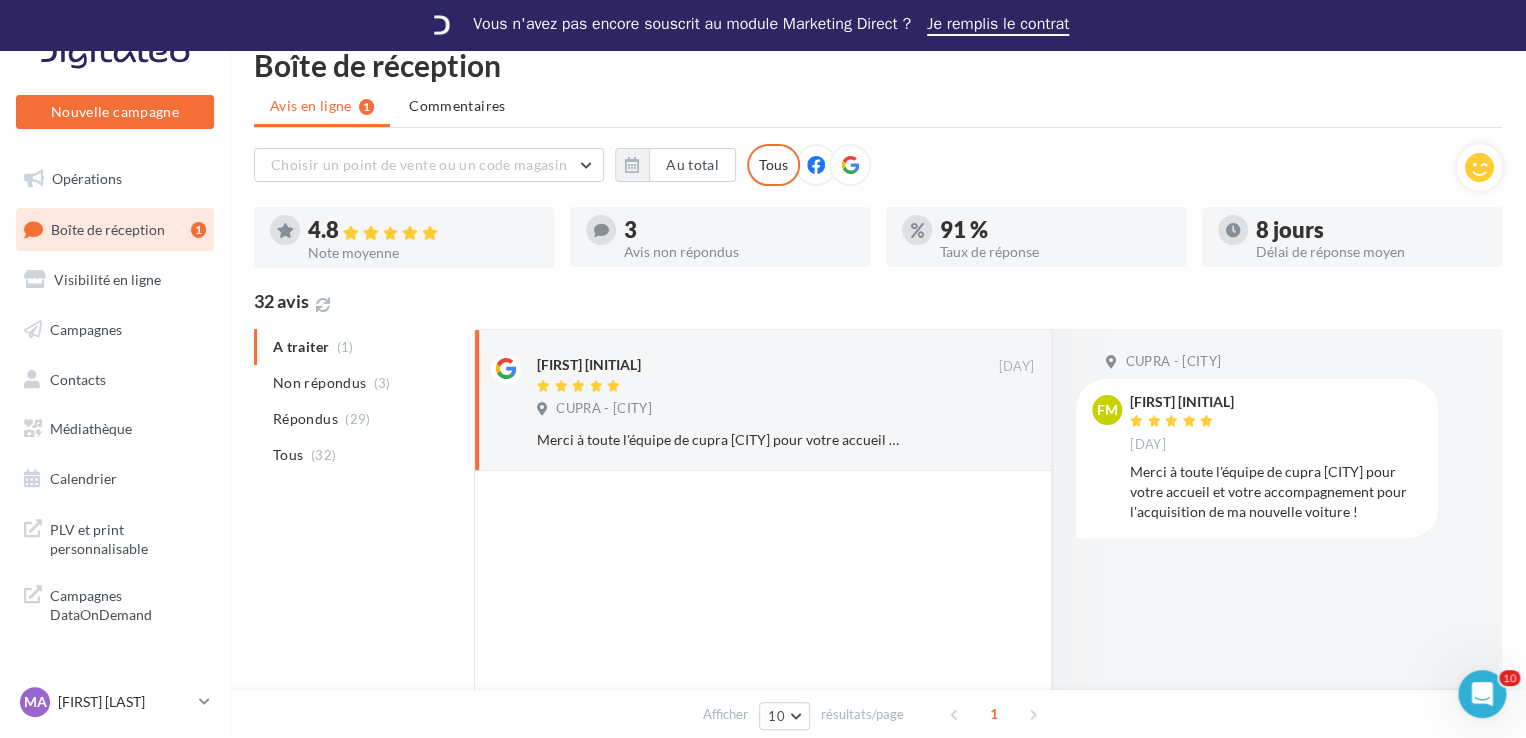 click on "A traiter
(1)
Non répondus
(3)
Répondus
(29)
Tous
(32)" at bounding box center (360, 401) 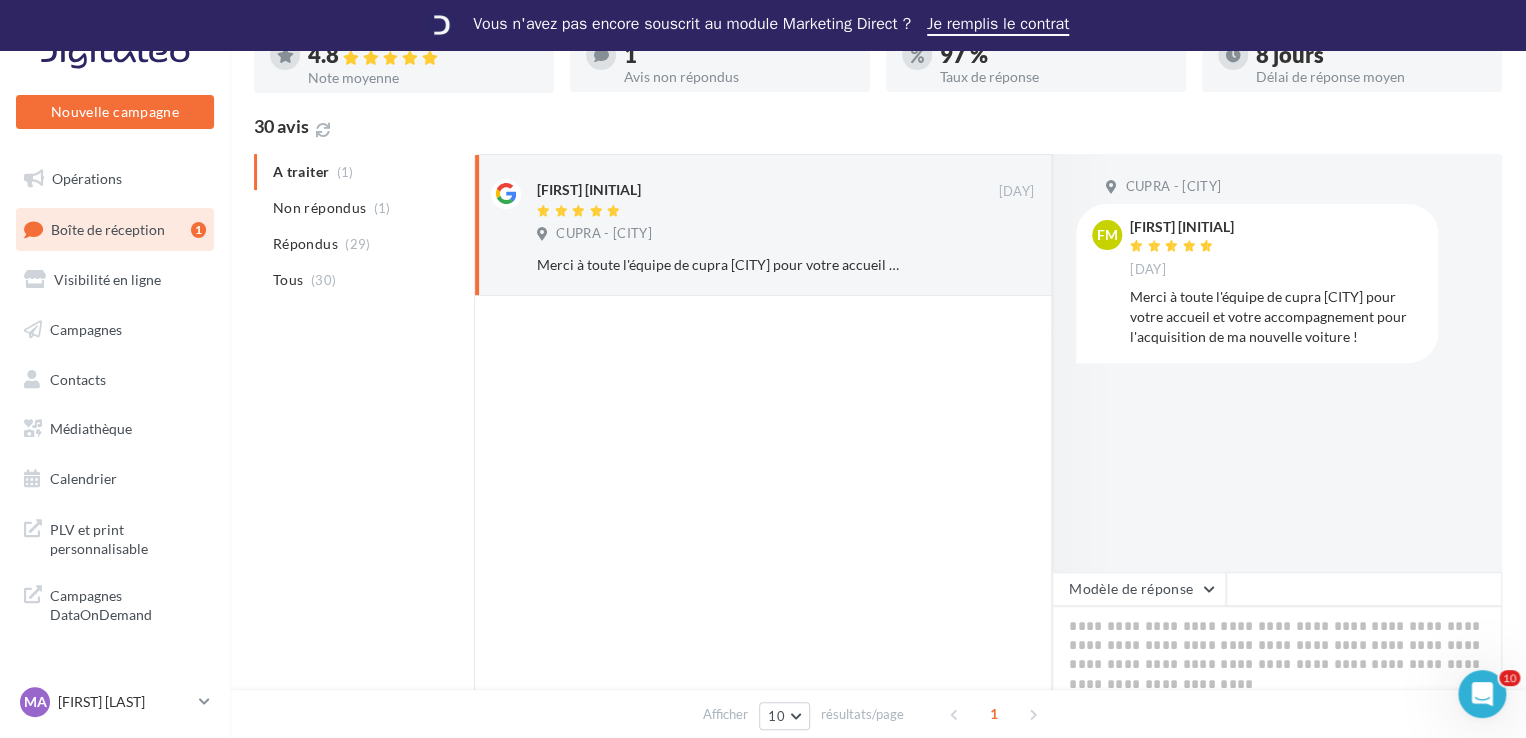 scroll, scrollTop: 244, scrollLeft: 0, axis: vertical 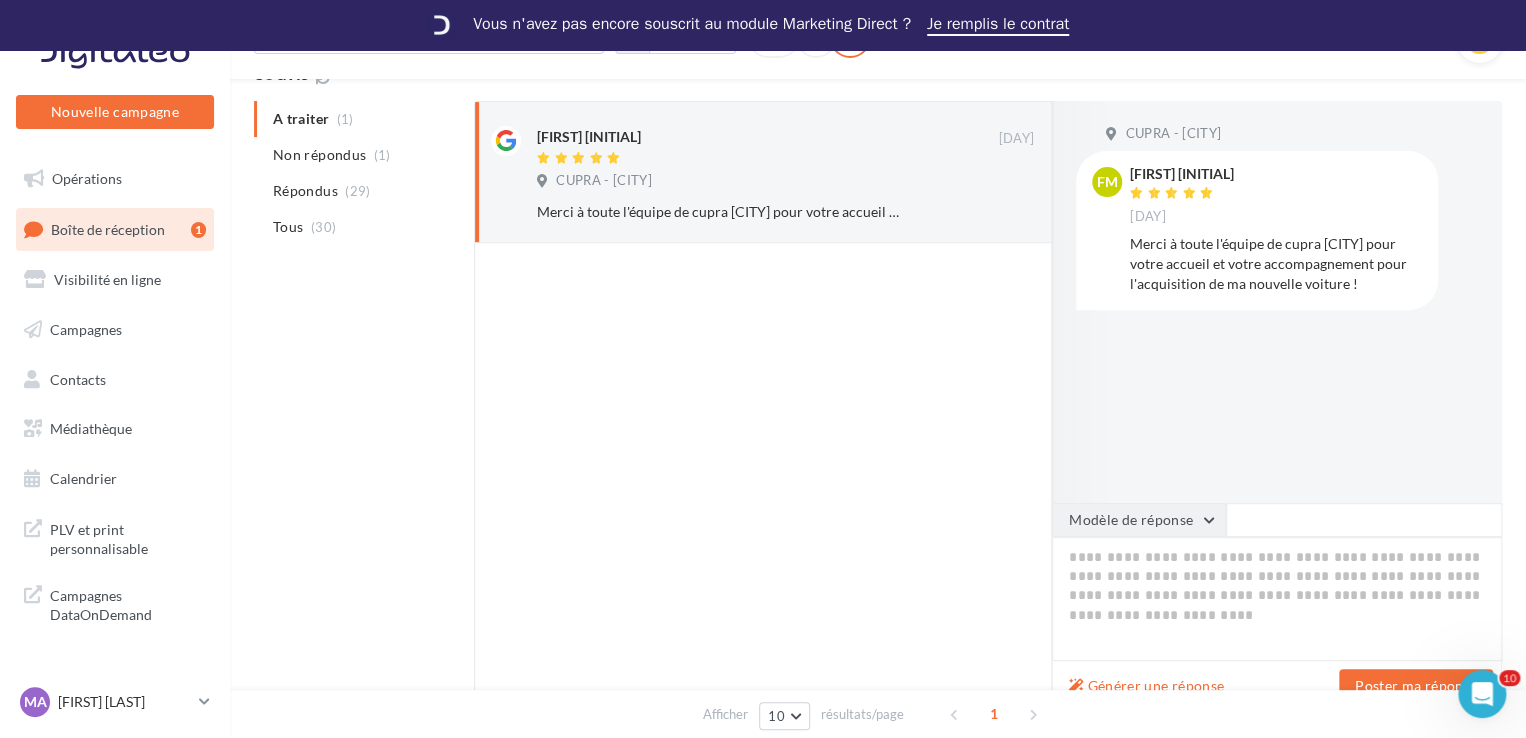 click on "Modèle de réponse" at bounding box center (1139, 520) 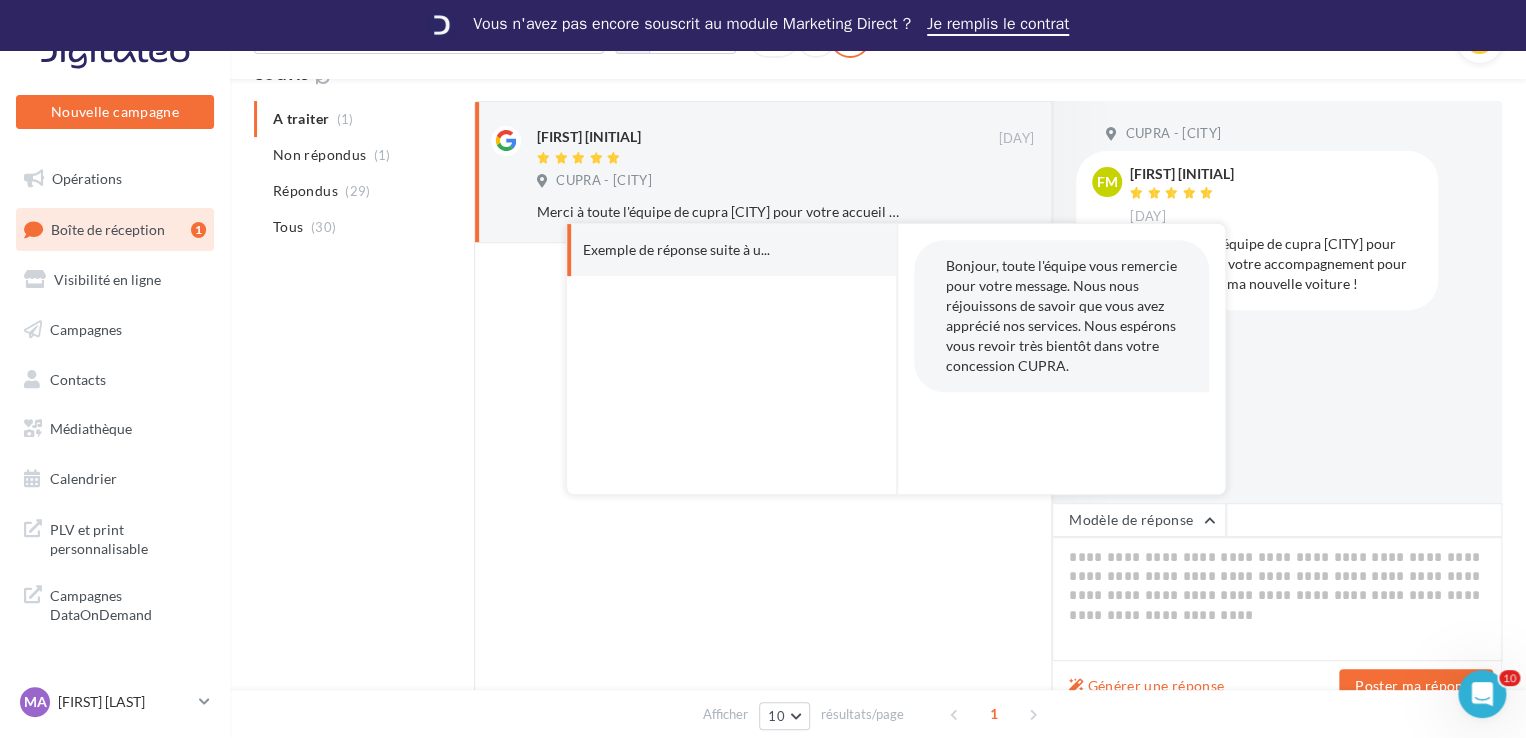 click on "Bonjour, toute l'équipe vous remercie pour votre message. Nous nous réjouissons de savoir que vous avez apprécié nos services. Nous espérons vous revoir très bientôt dans votre concession CUPRA." at bounding box center (1061, 316) 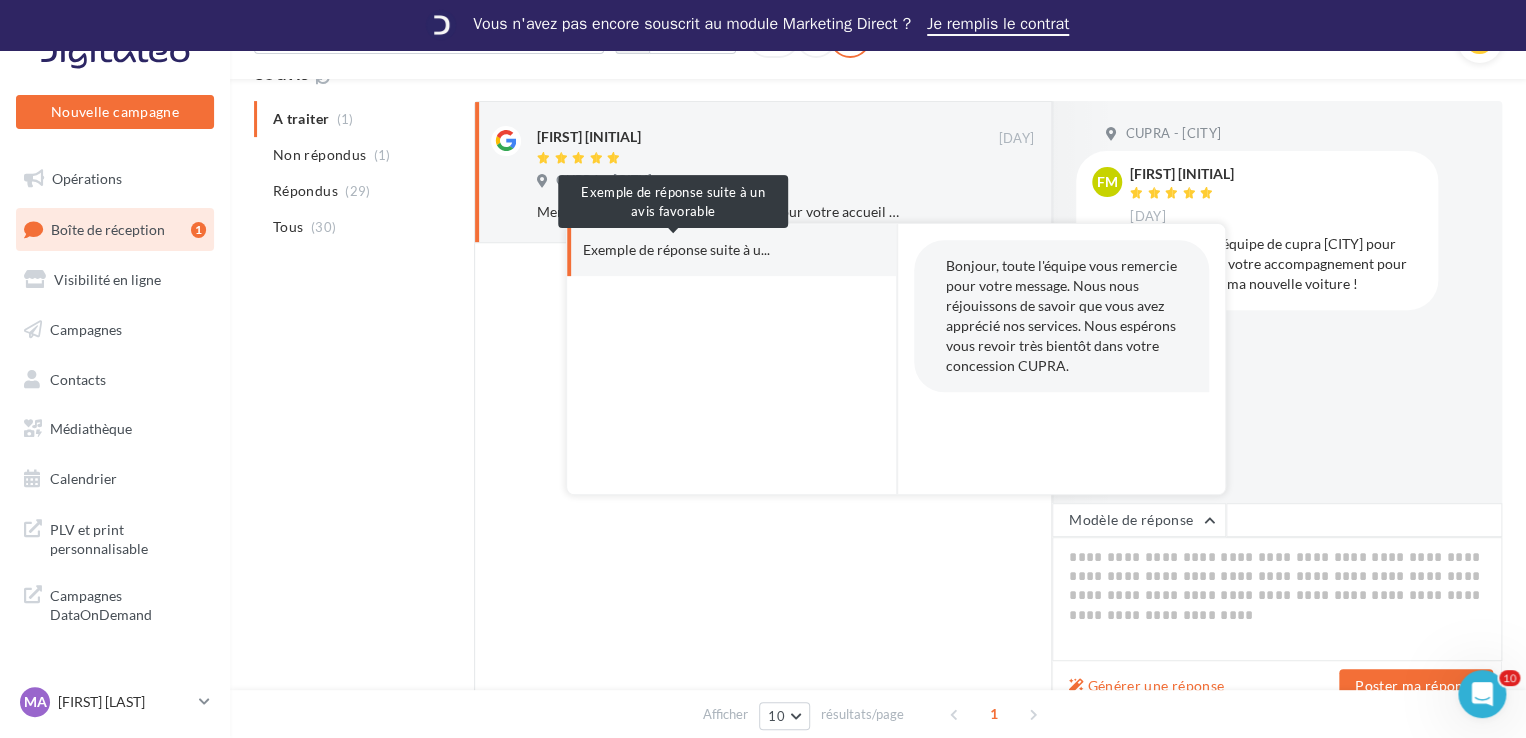 click on "Exemple de réponse suite à u..." at bounding box center [676, 250] 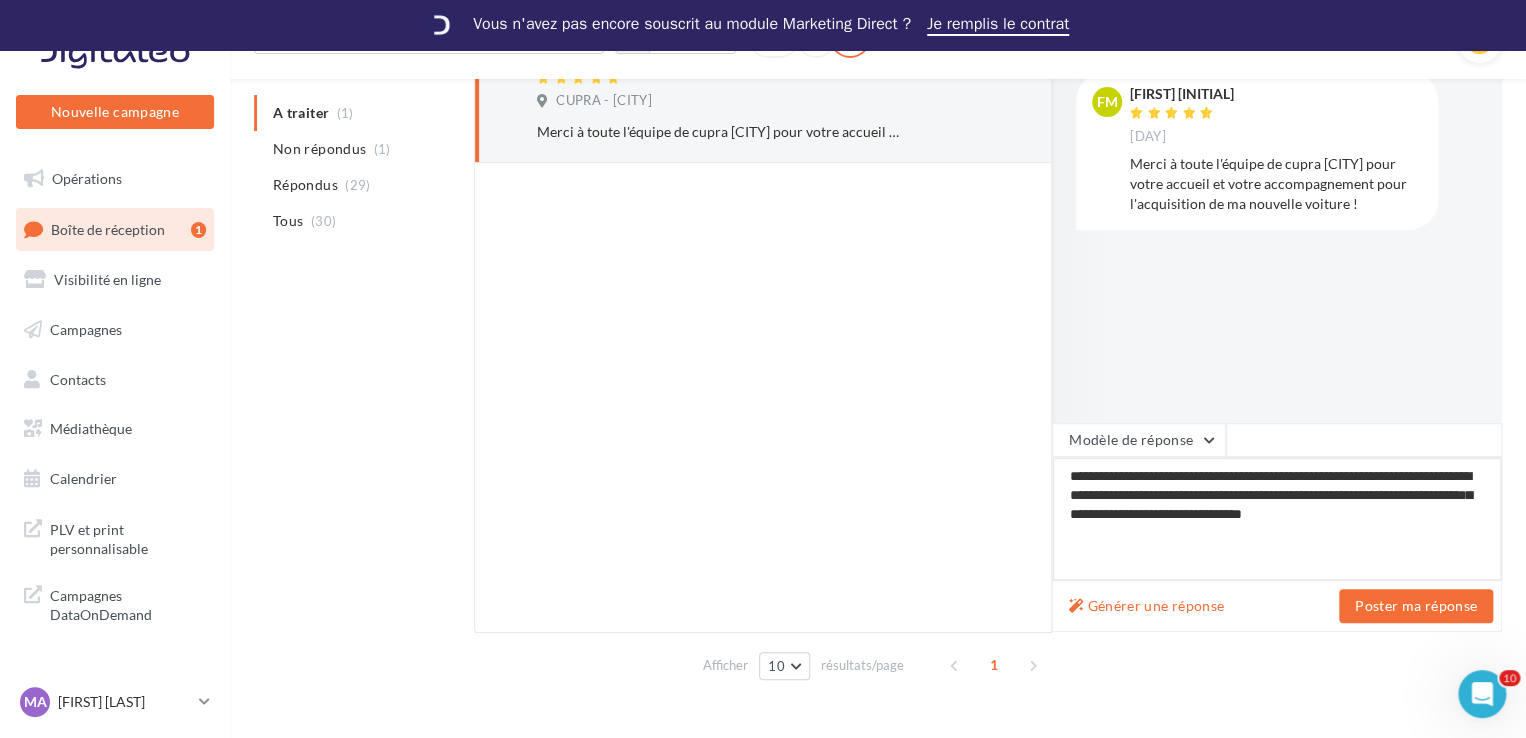 scroll, scrollTop: 324, scrollLeft: 0, axis: vertical 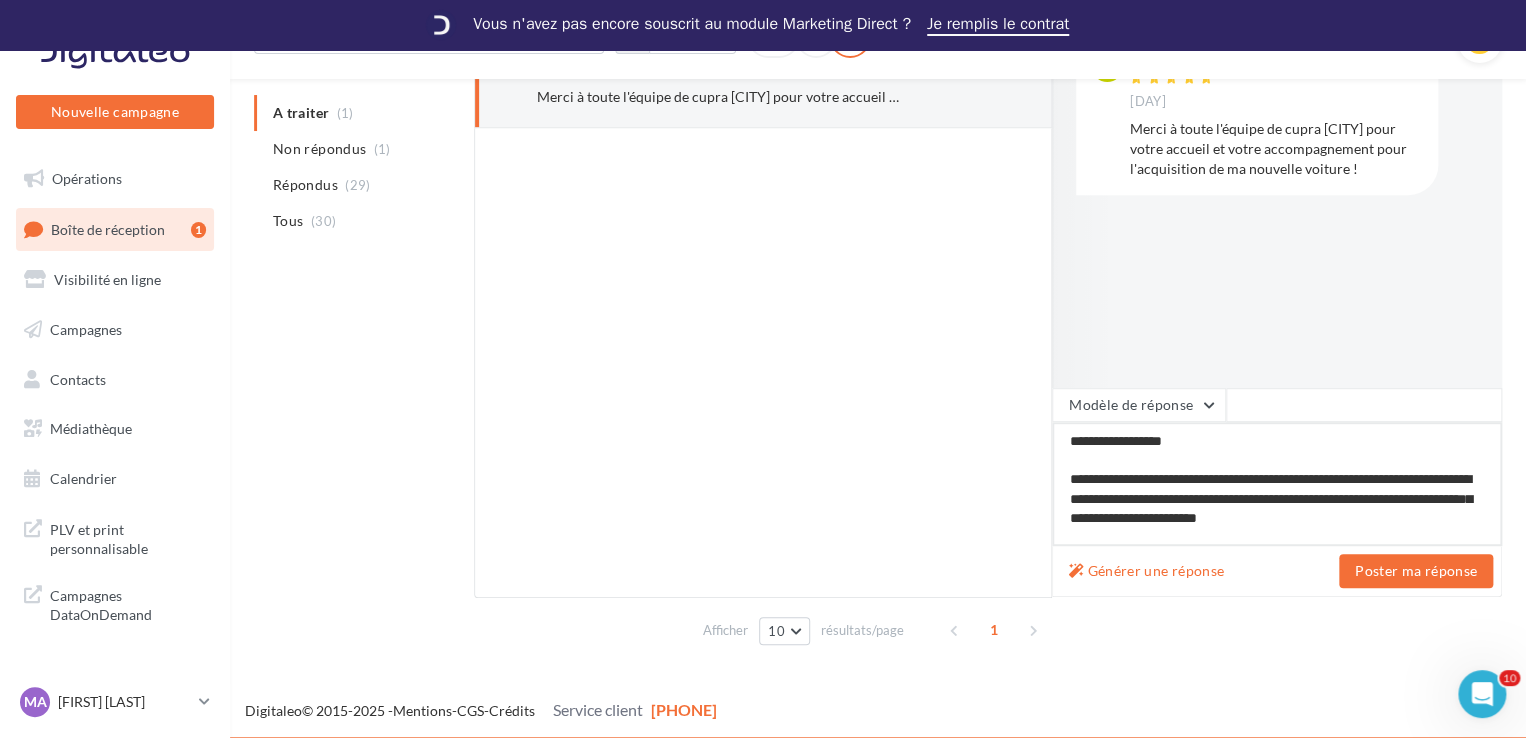 drag, startPoint x: 1304, startPoint y: 519, endPoint x: 1460, endPoint y: 524, distance: 156.08011 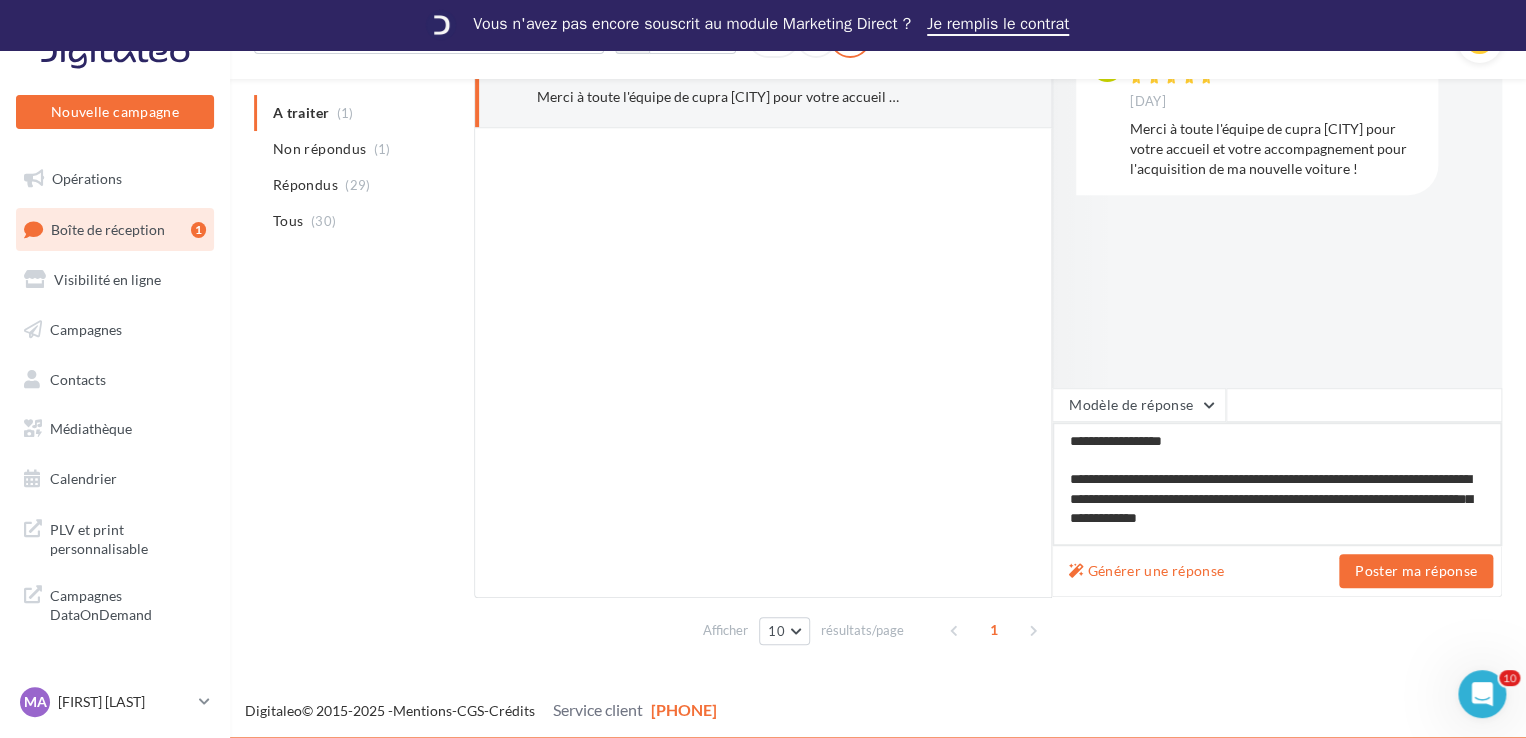 drag, startPoint x: 1460, startPoint y: 524, endPoint x: 1421, endPoint y: 497, distance: 47.434166 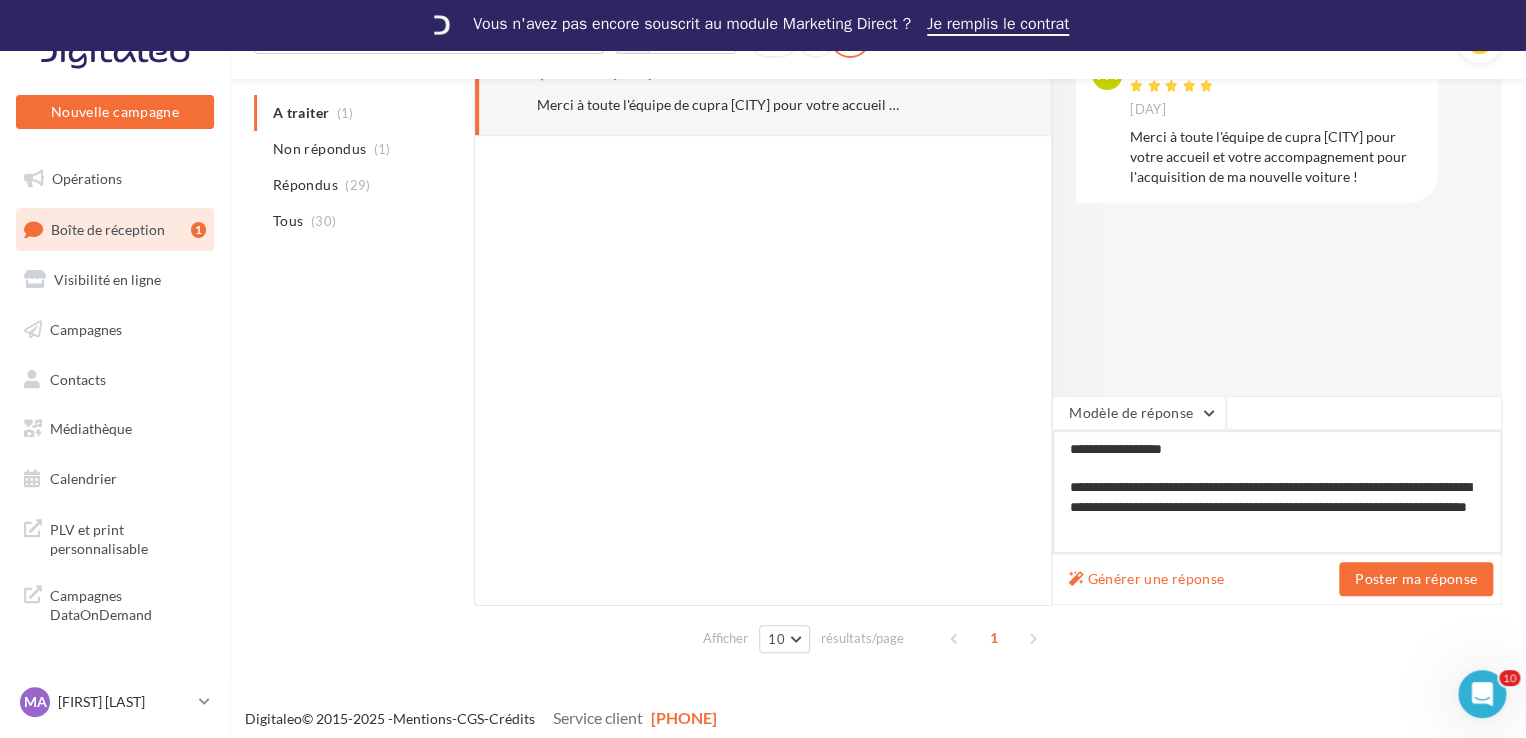 scroll, scrollTop: 359, scrollLeft: 0, axis: vertical 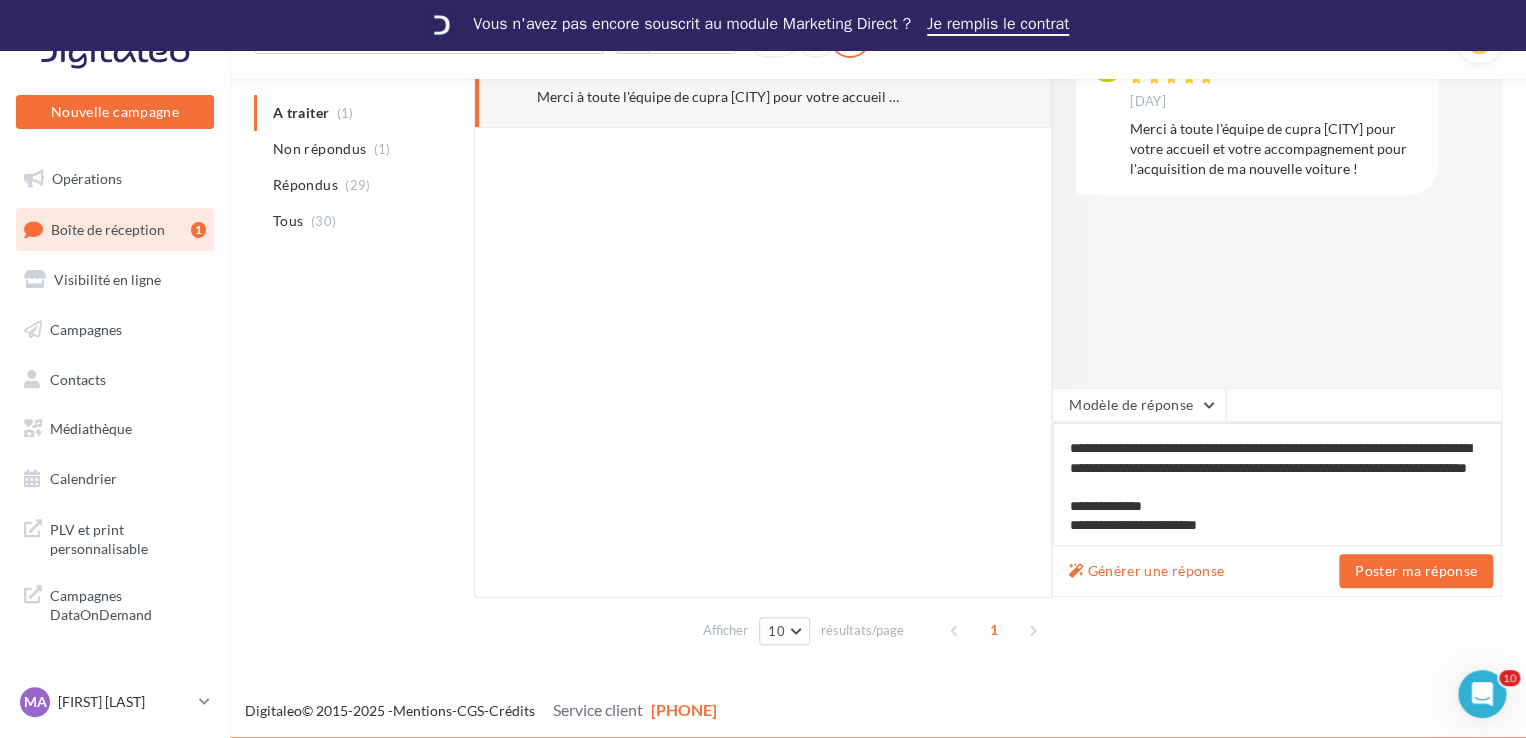 click on "**********" at bounding box center [1277, 484] 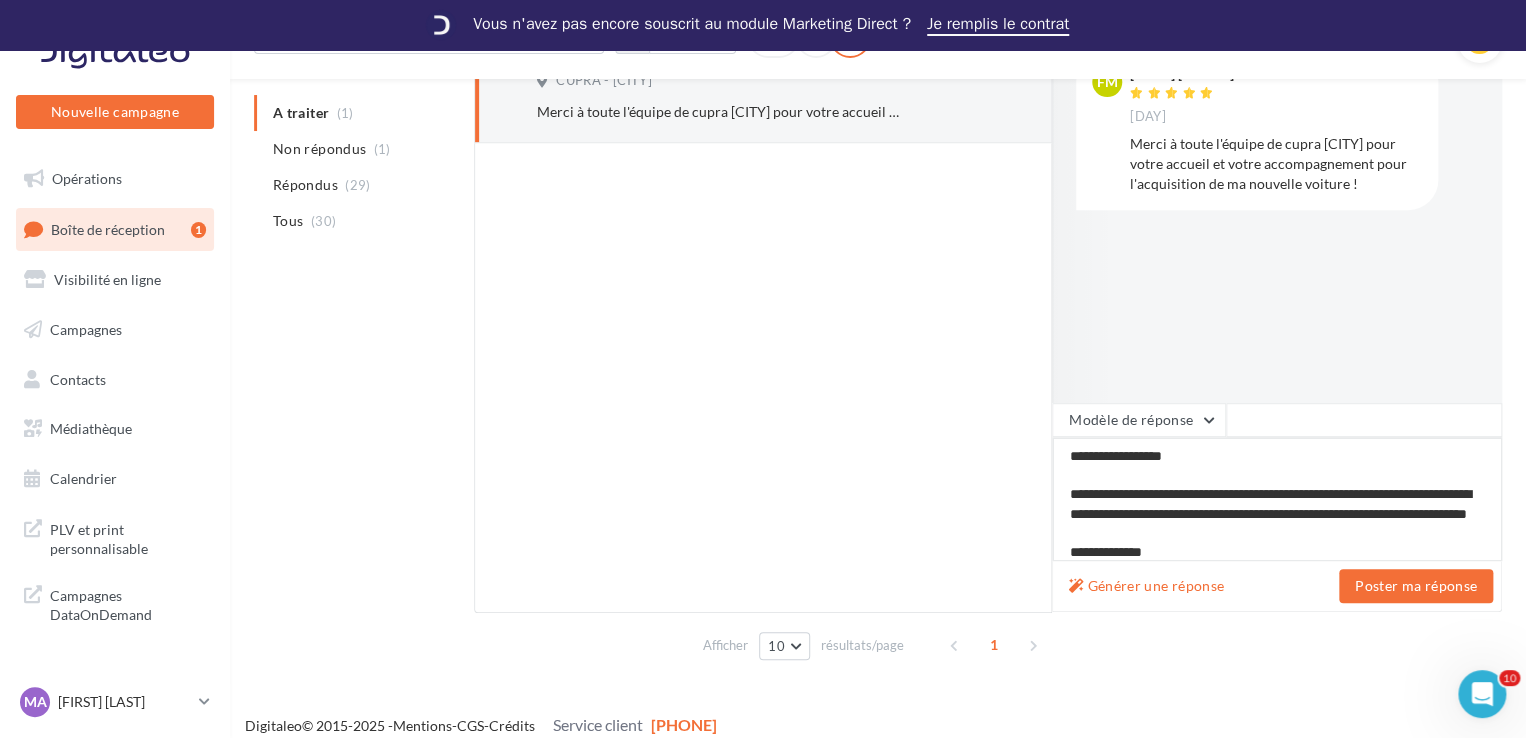 scroll, scrollTop: 343, scrollLeft: 0, axis: vertical 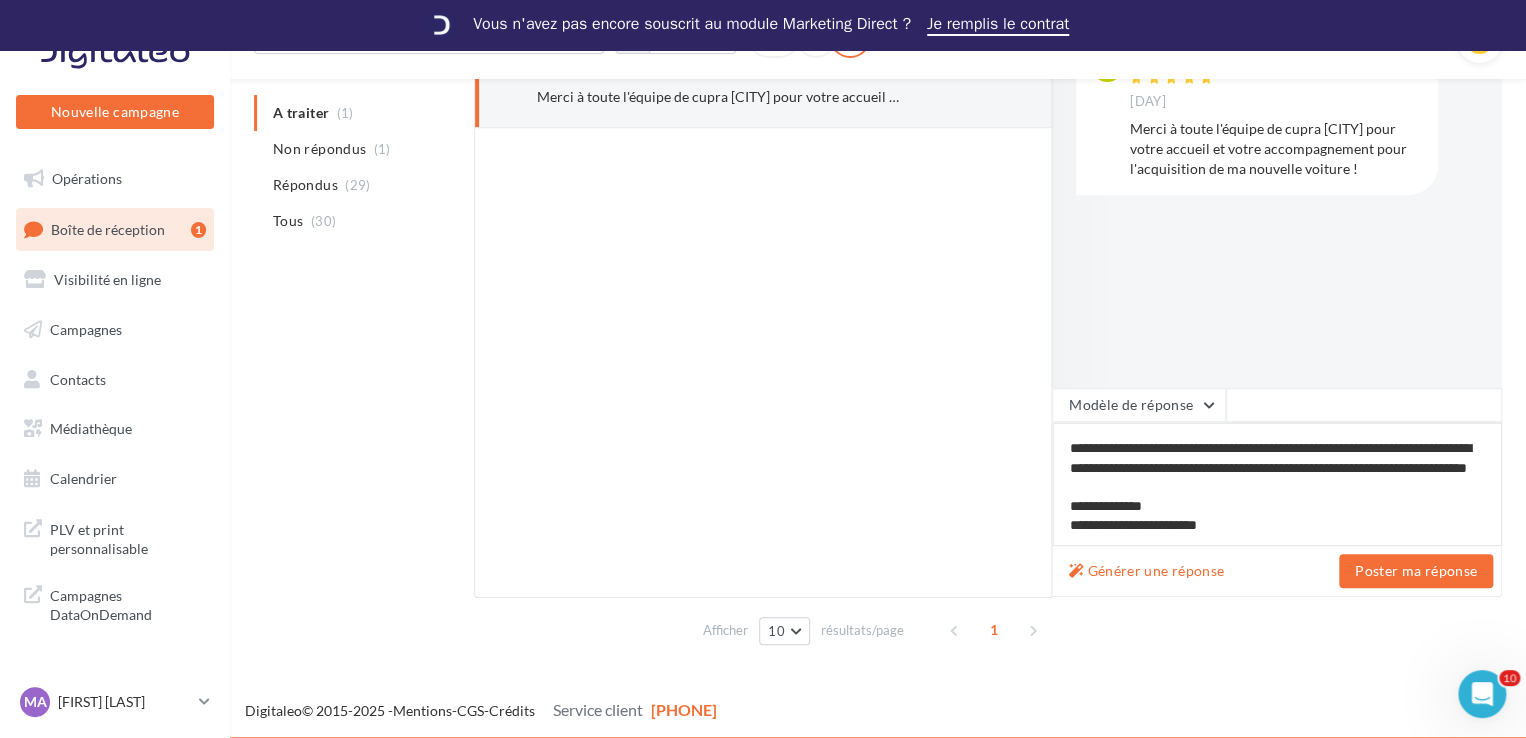 type on "**********" 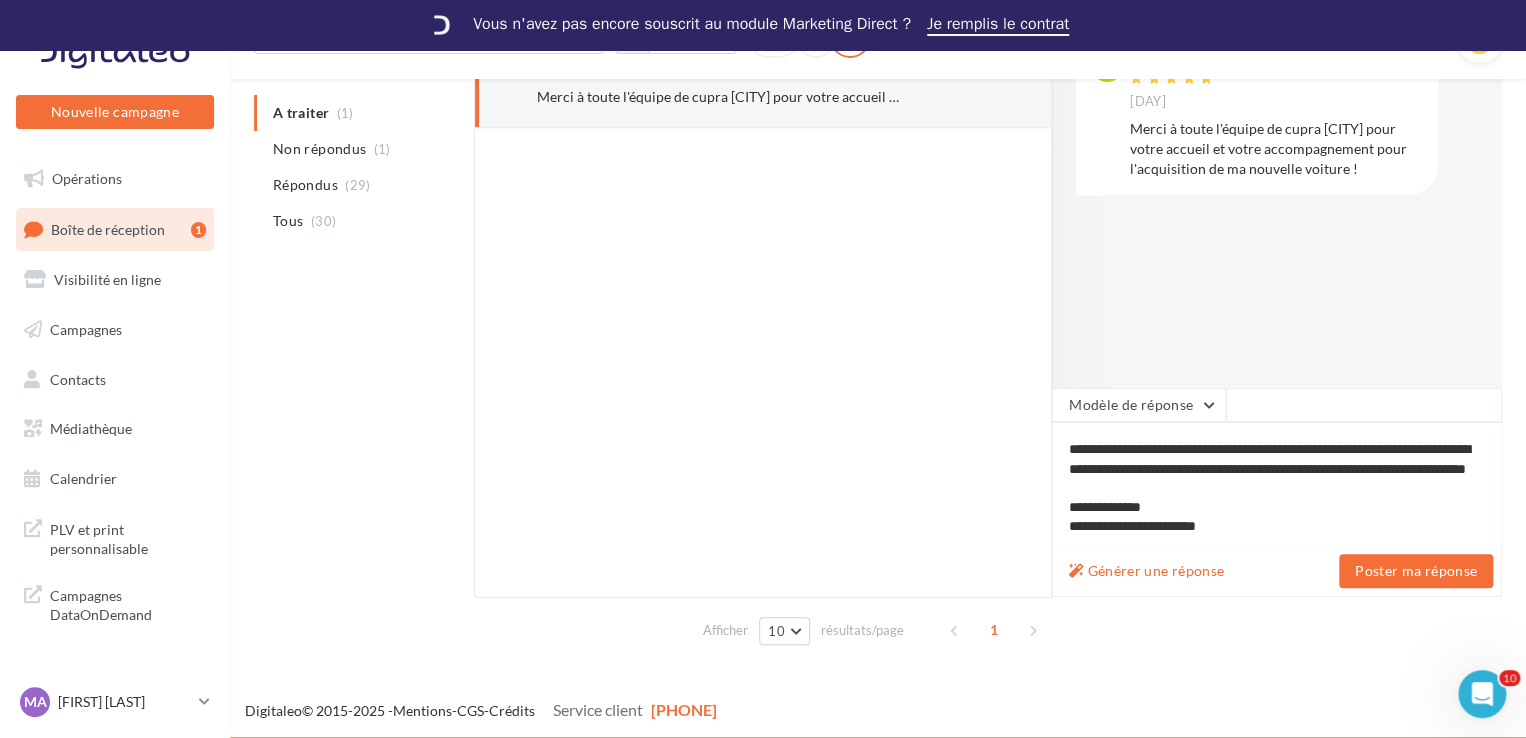 click on "Générer une réponse
Poster ma réponse" at bounding box center (1277, 571) 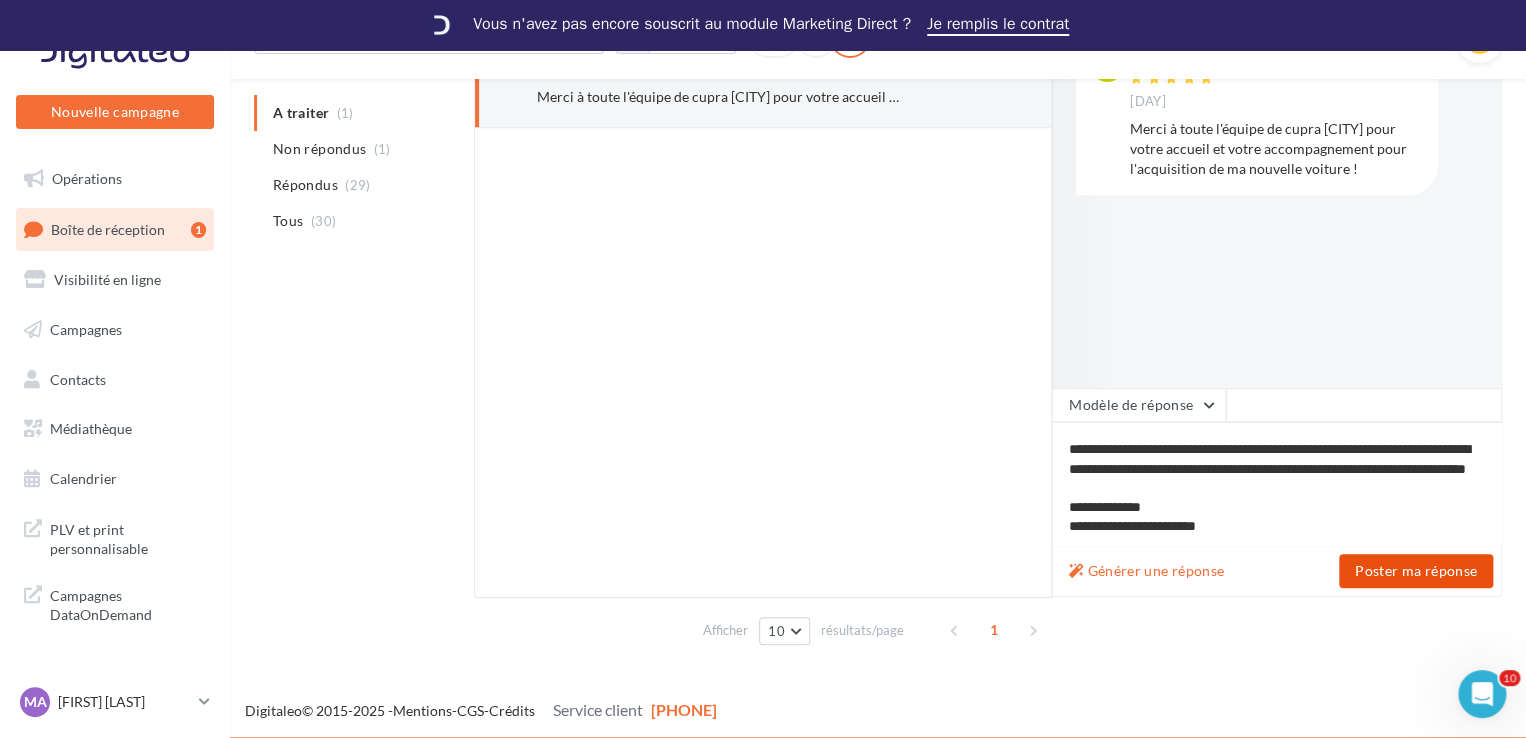 click on "Poster ma réponse" at bounding box center [1416, 571] 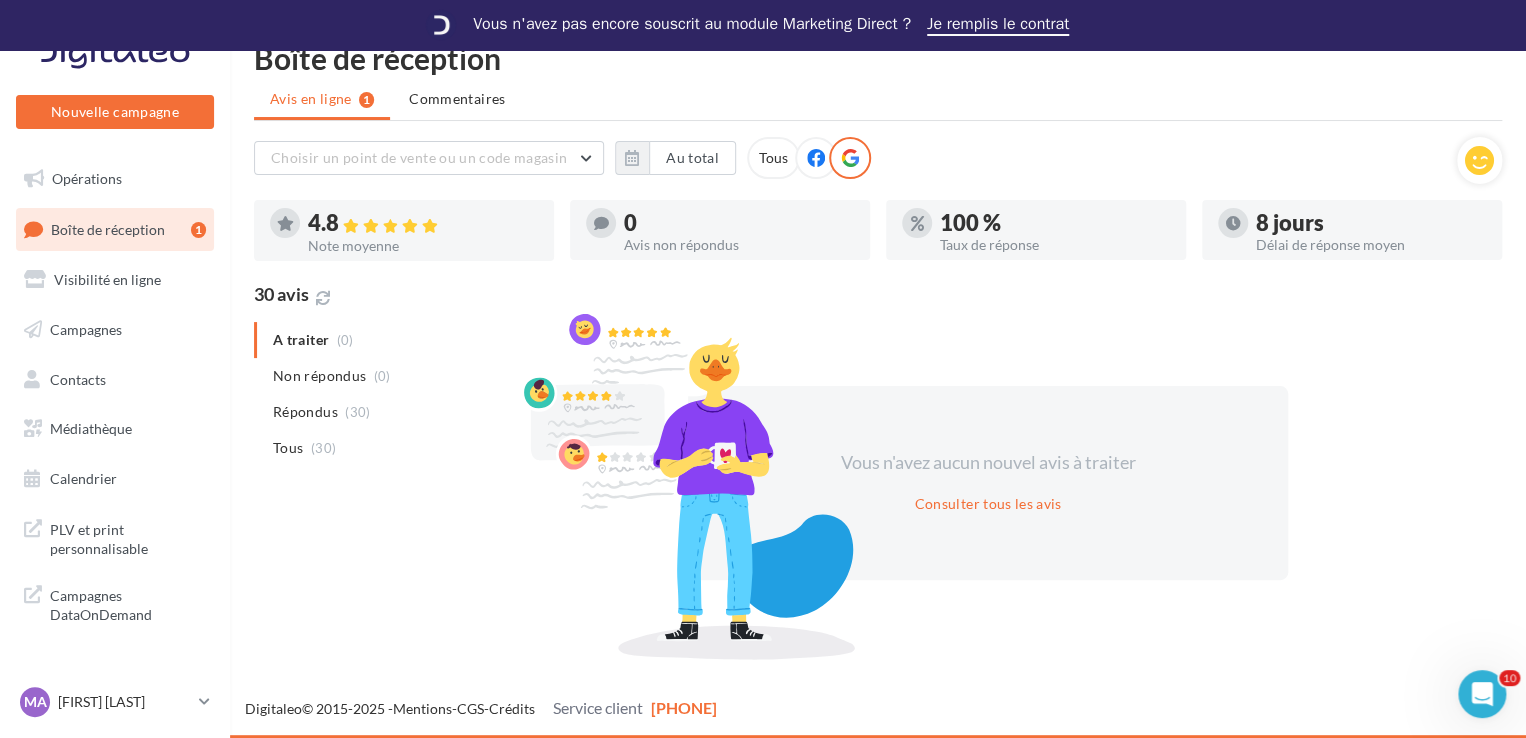 scroll, scrollTop: 5, scrollLeft: 0, axis: vertical 